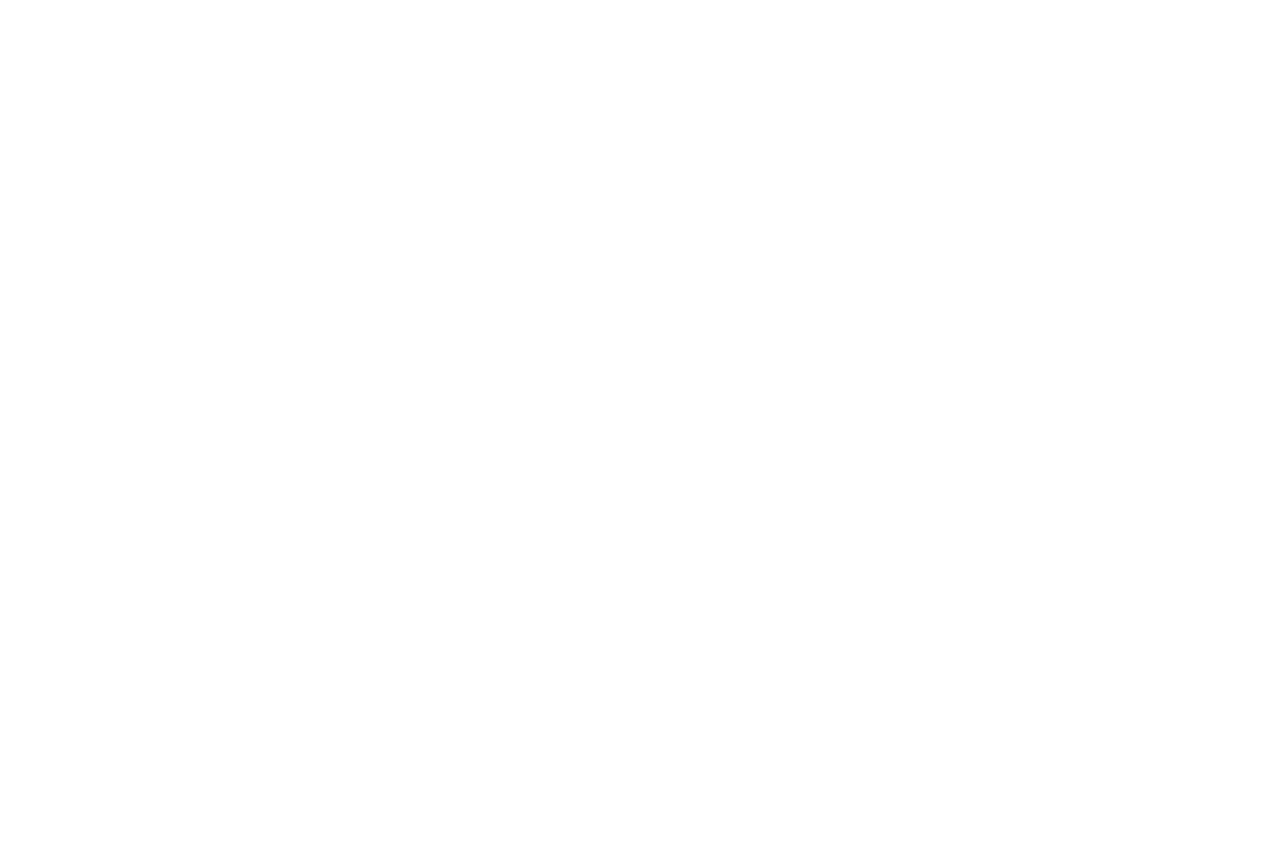 scroll, scrollTop: 0, scrollLeft: 0, axis: both 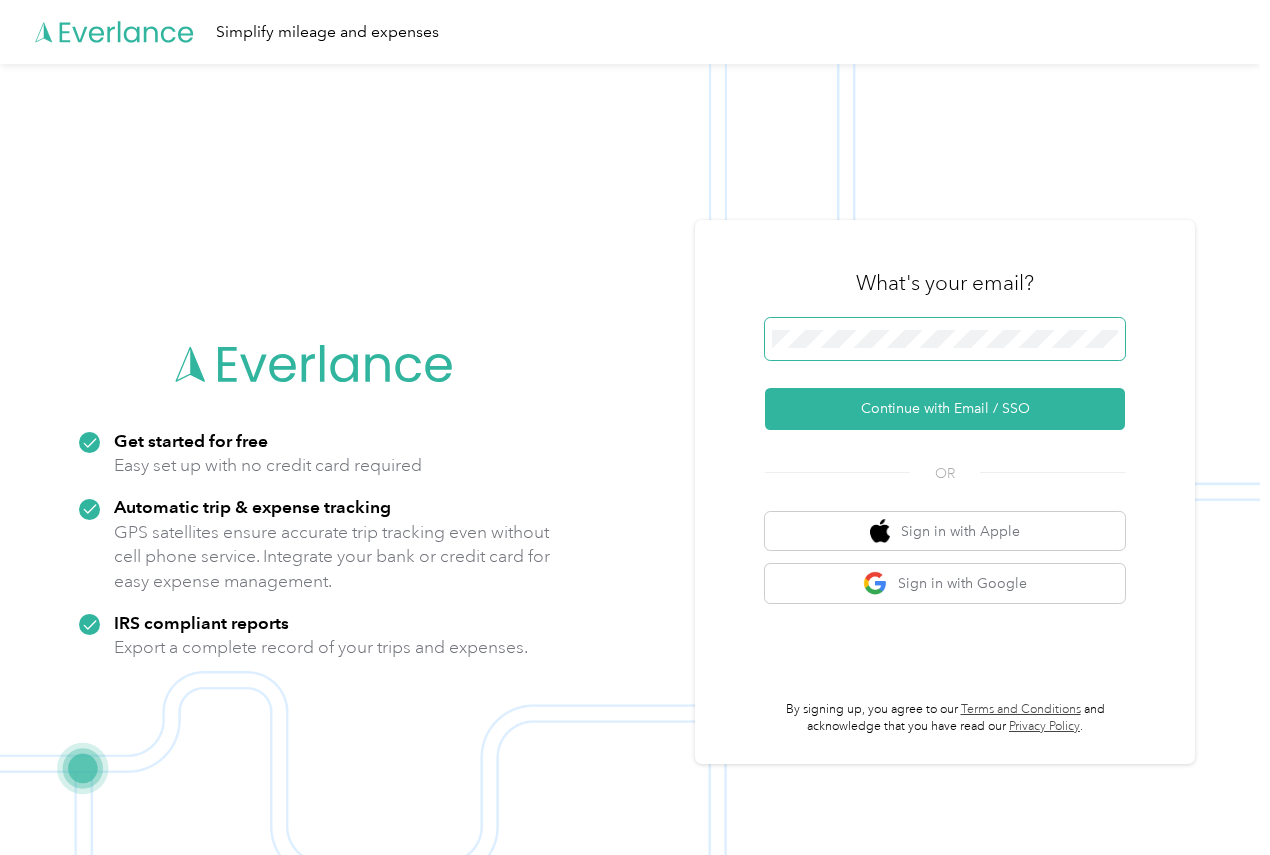 click at bounding box center [945, 339] 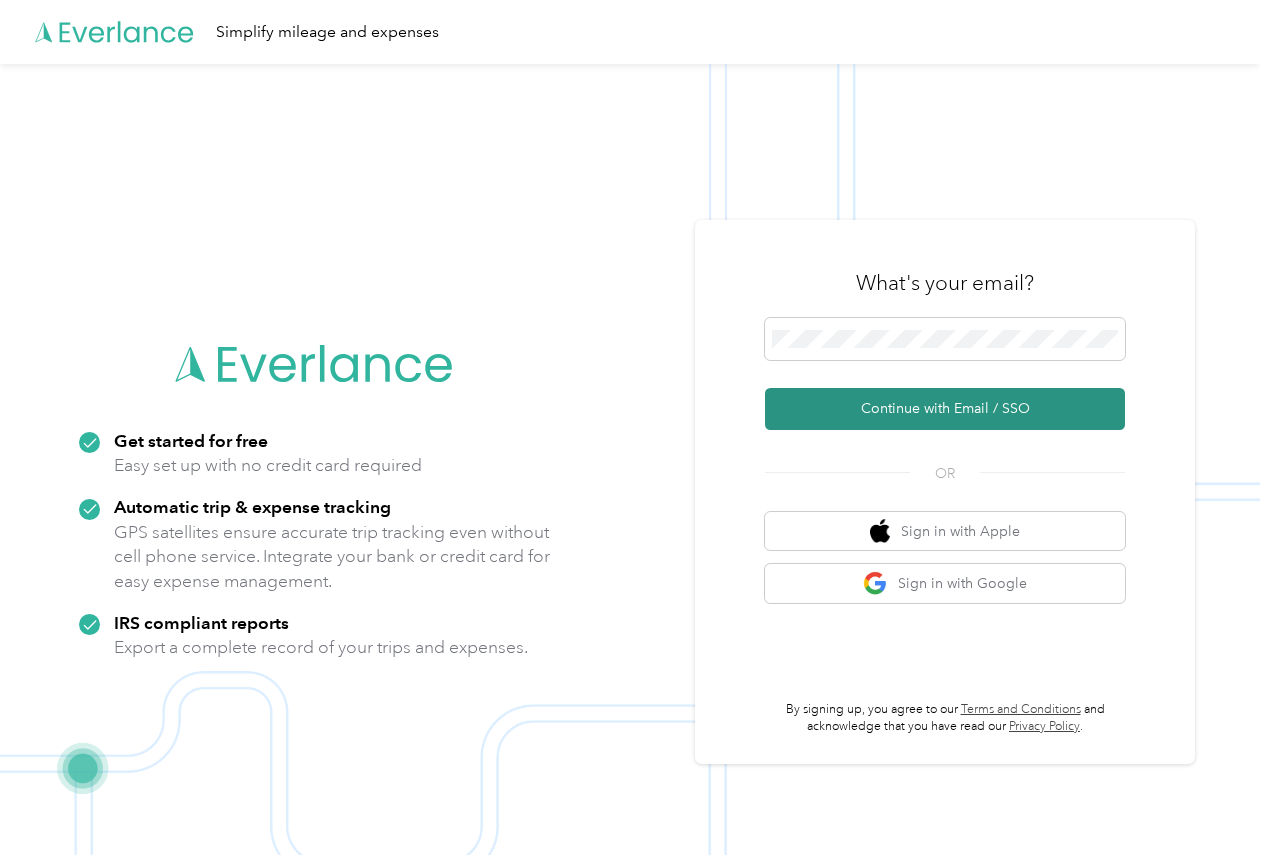 click on "Continue with Email / SSO" at bounding box center [945, 409] 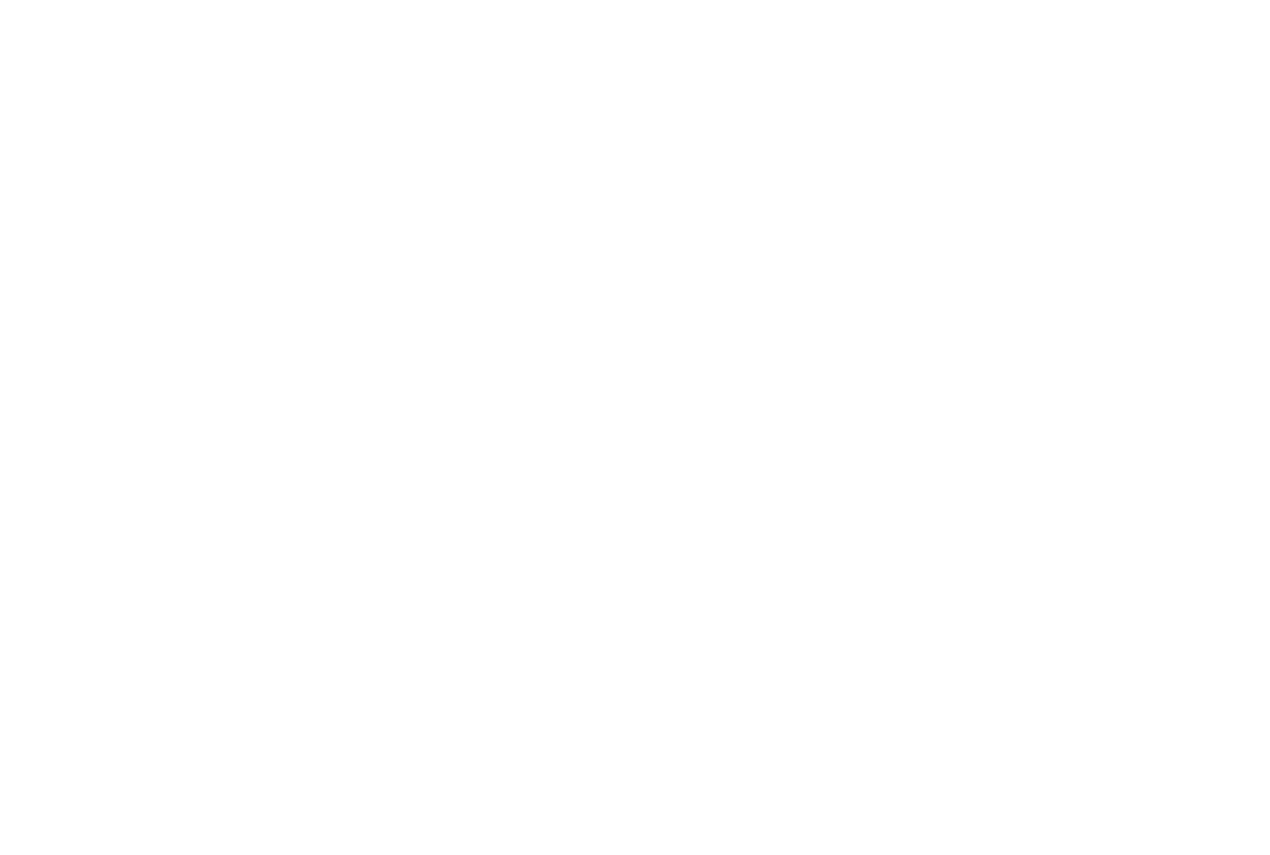 scroll, scrollTop: 0, scrollLeft: 0, axis: both 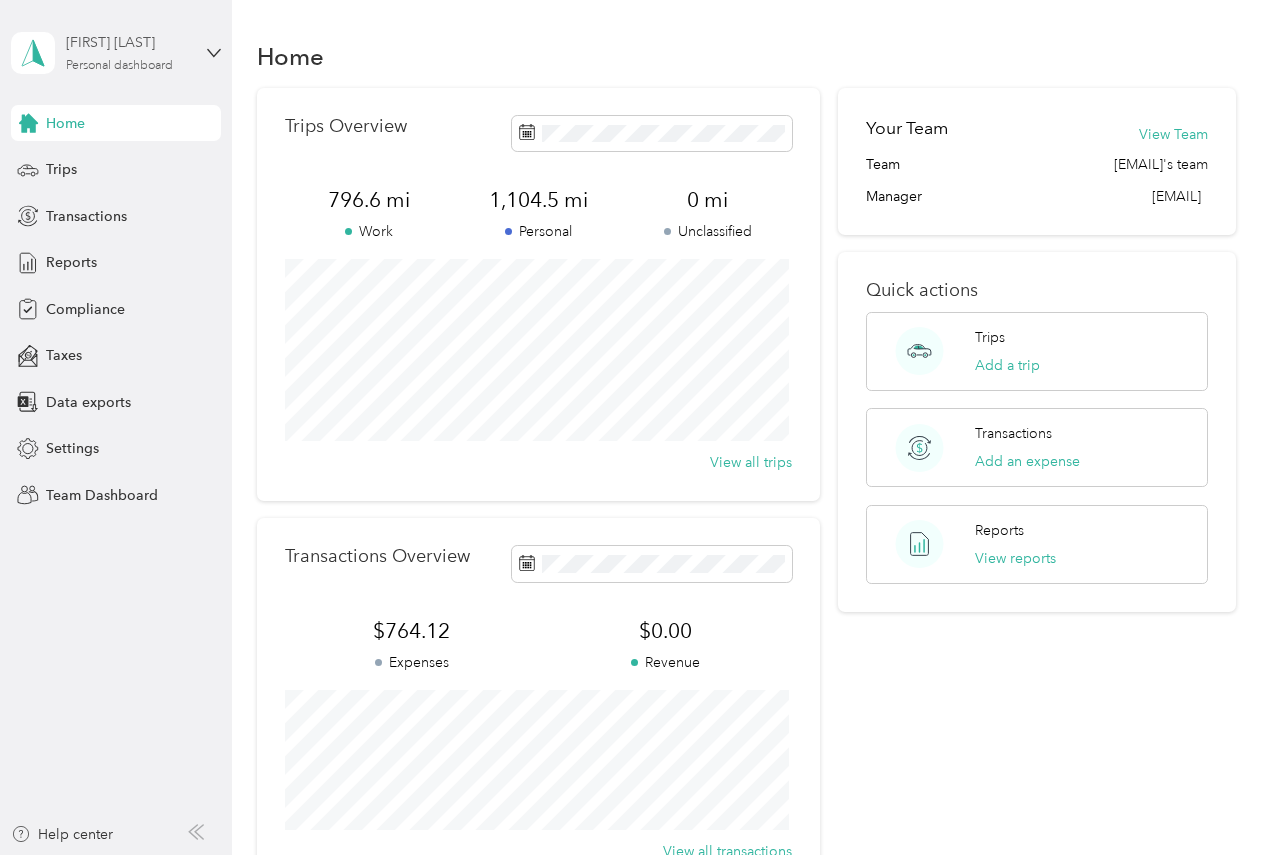 click on "[FIRST] [LAST]" at bounding box center [128, 42] 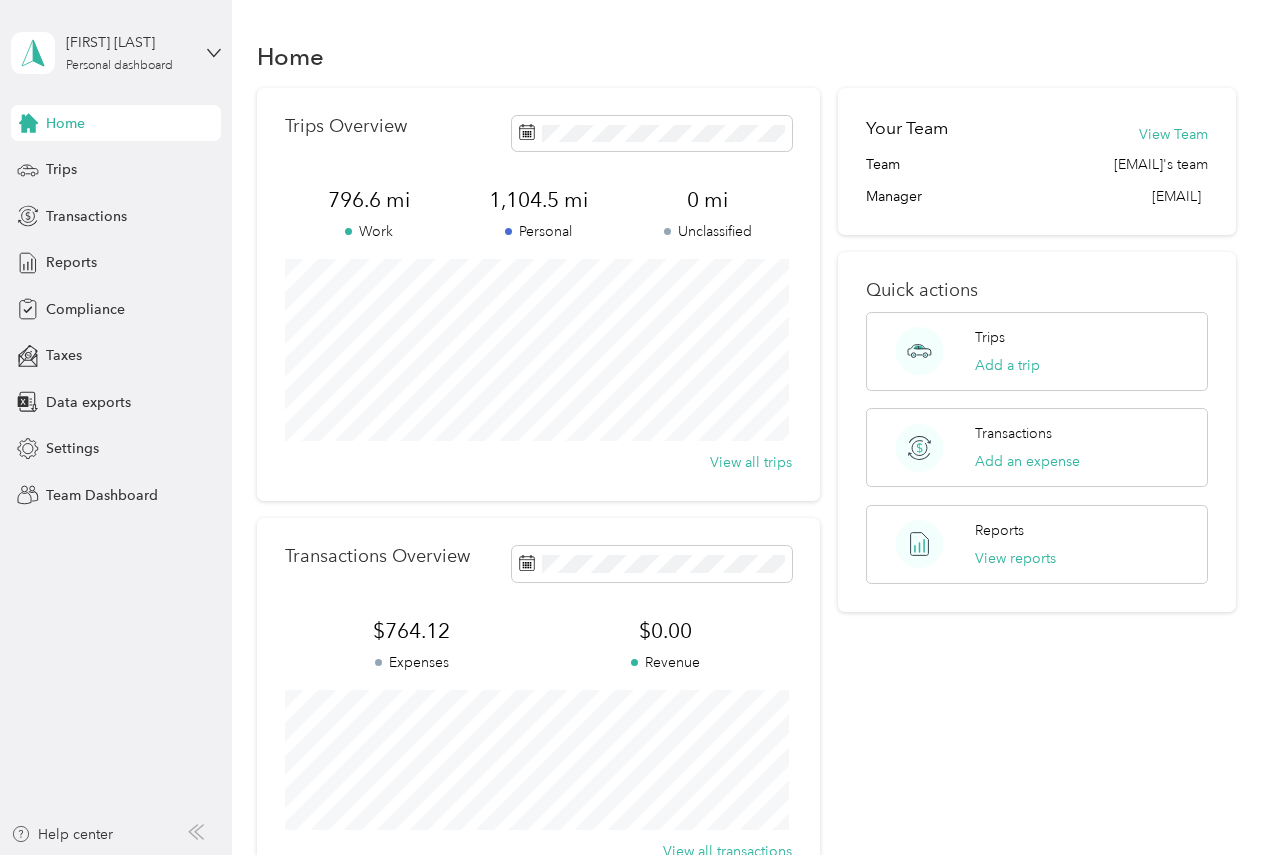 click on "[FIRST] [LAST] Personal dashboard Home Trips Transactions Reports Compliance Taxes Data exports Settings Team Dashboard   Help center" at bounding box center [116, 427] 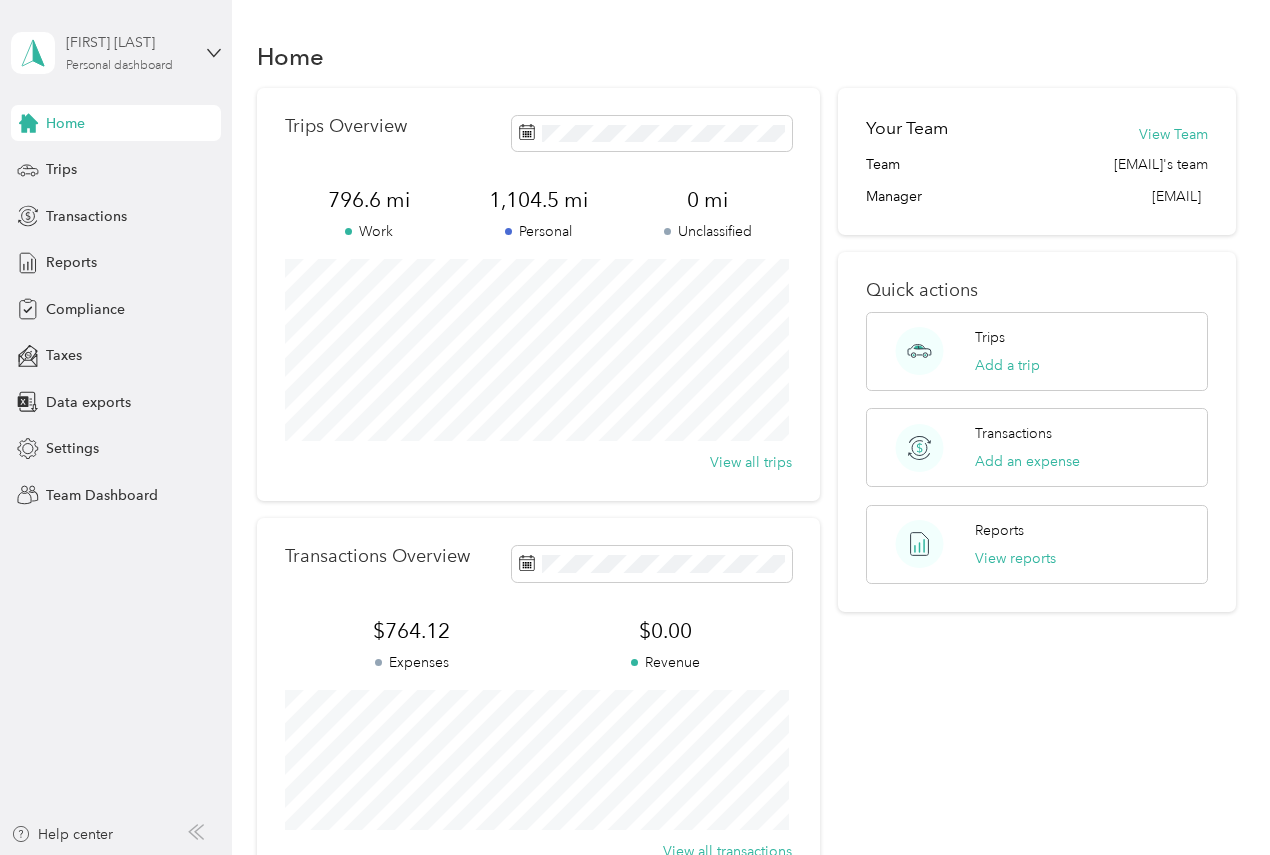 click on "[FIRST] [LAST]" at bounding box center (128, 42) 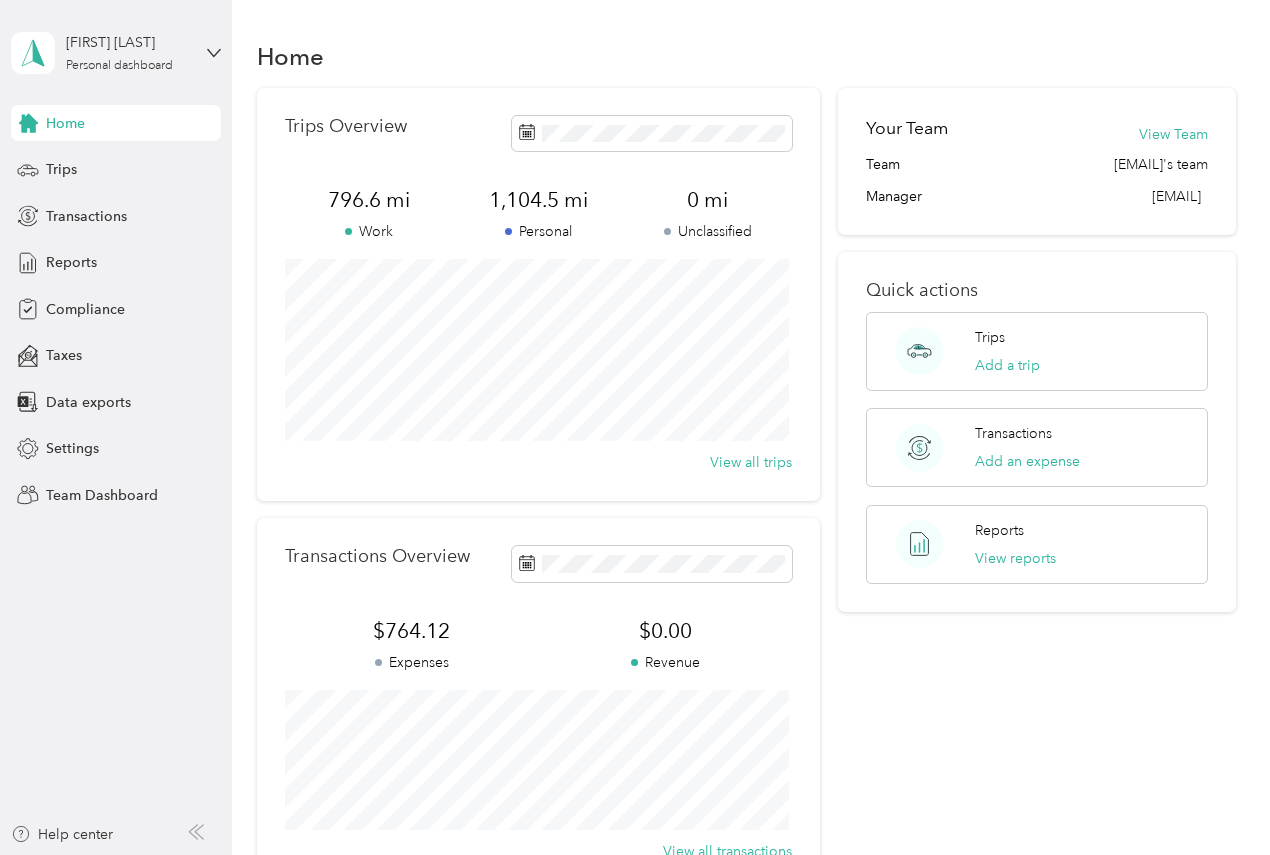 click on "Team dashboard" at bounding box center (82, 164) 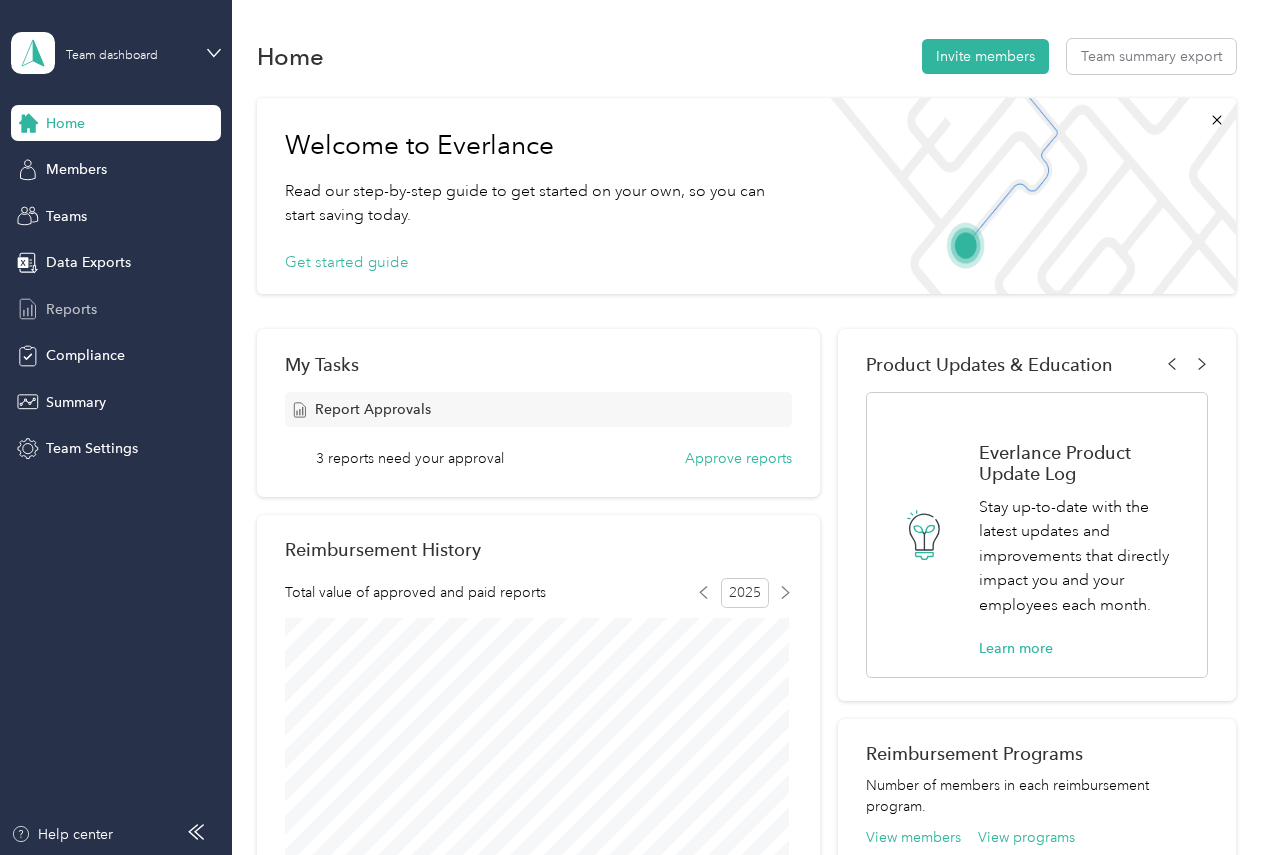 click on "Reports" at bounding box center [71, 309] 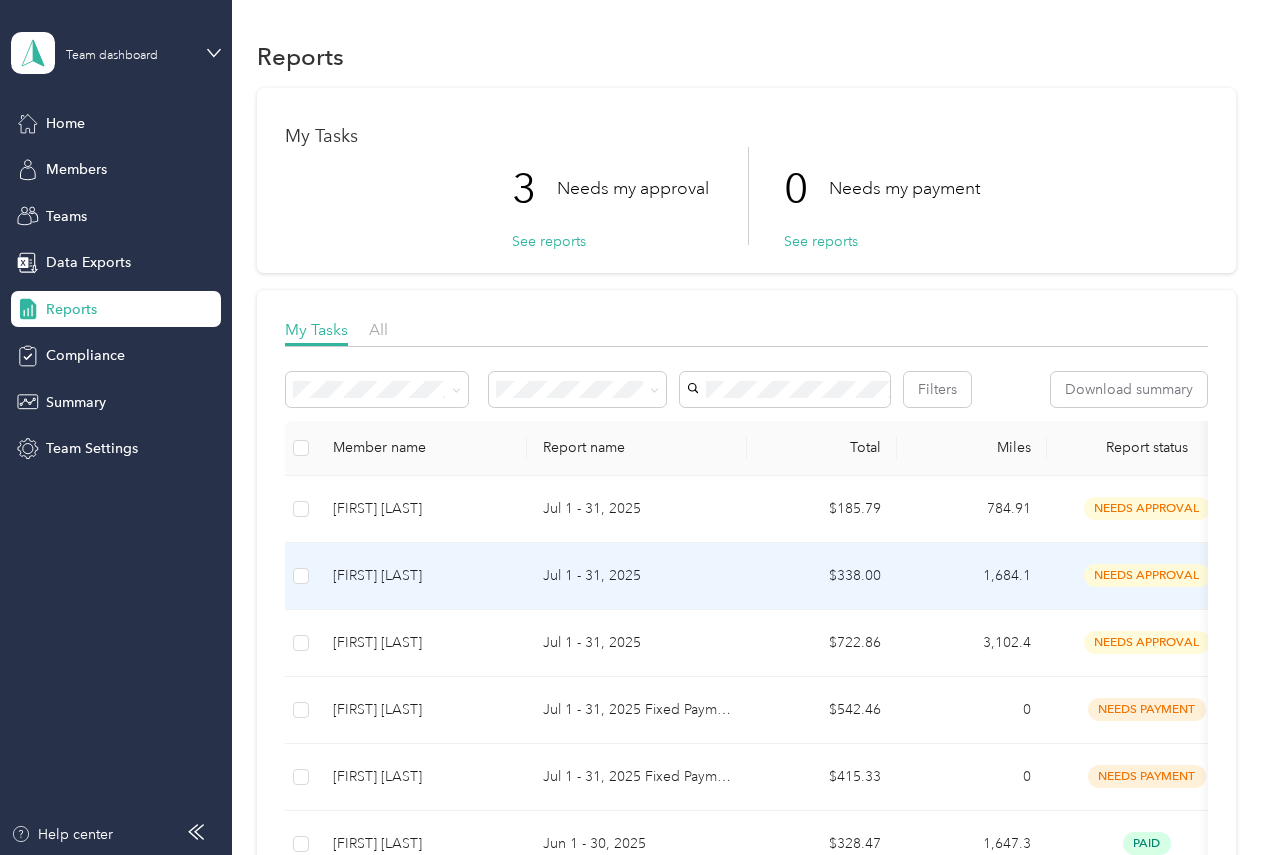 scroll, scrollTop: 100, scrollLeft: 0, axis: vertical 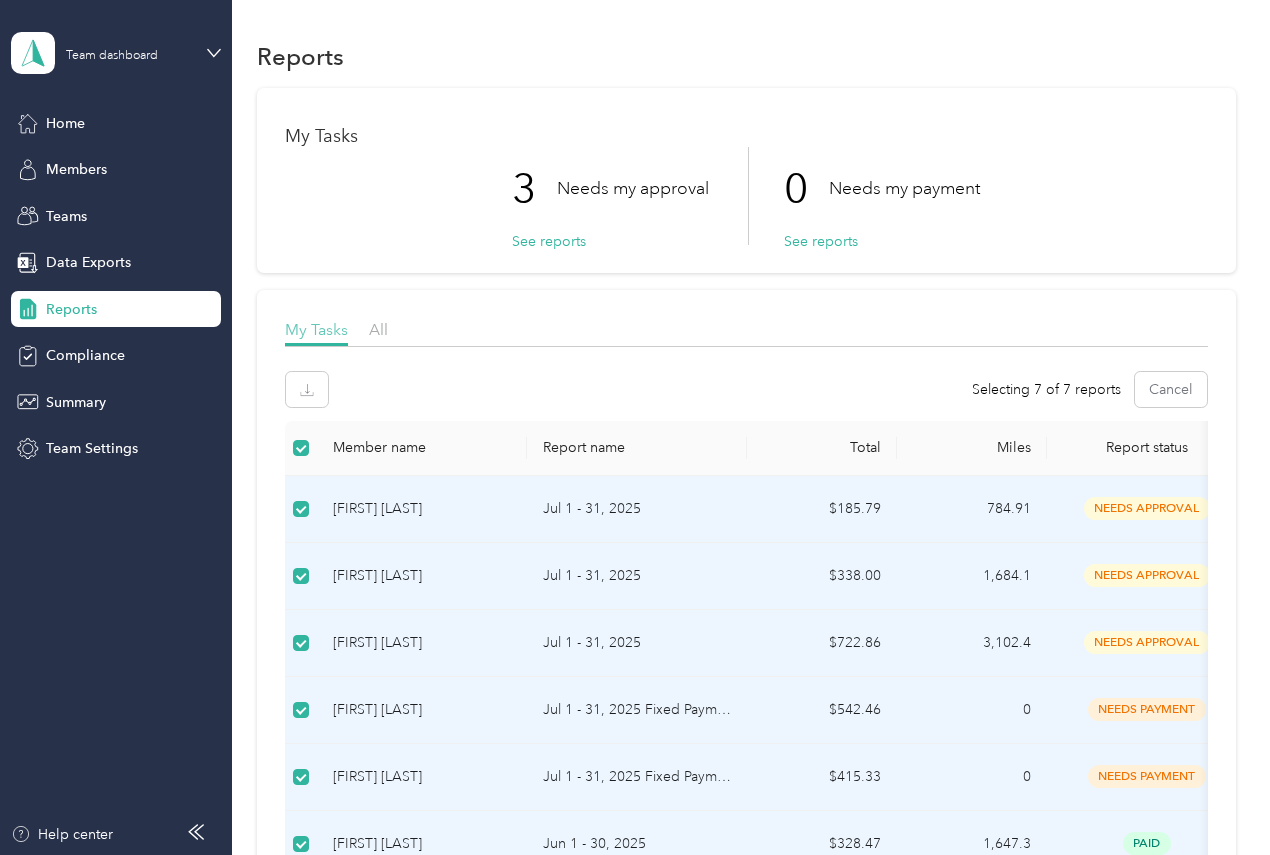 click on "My Tasks" at bounding box center [316, 329] 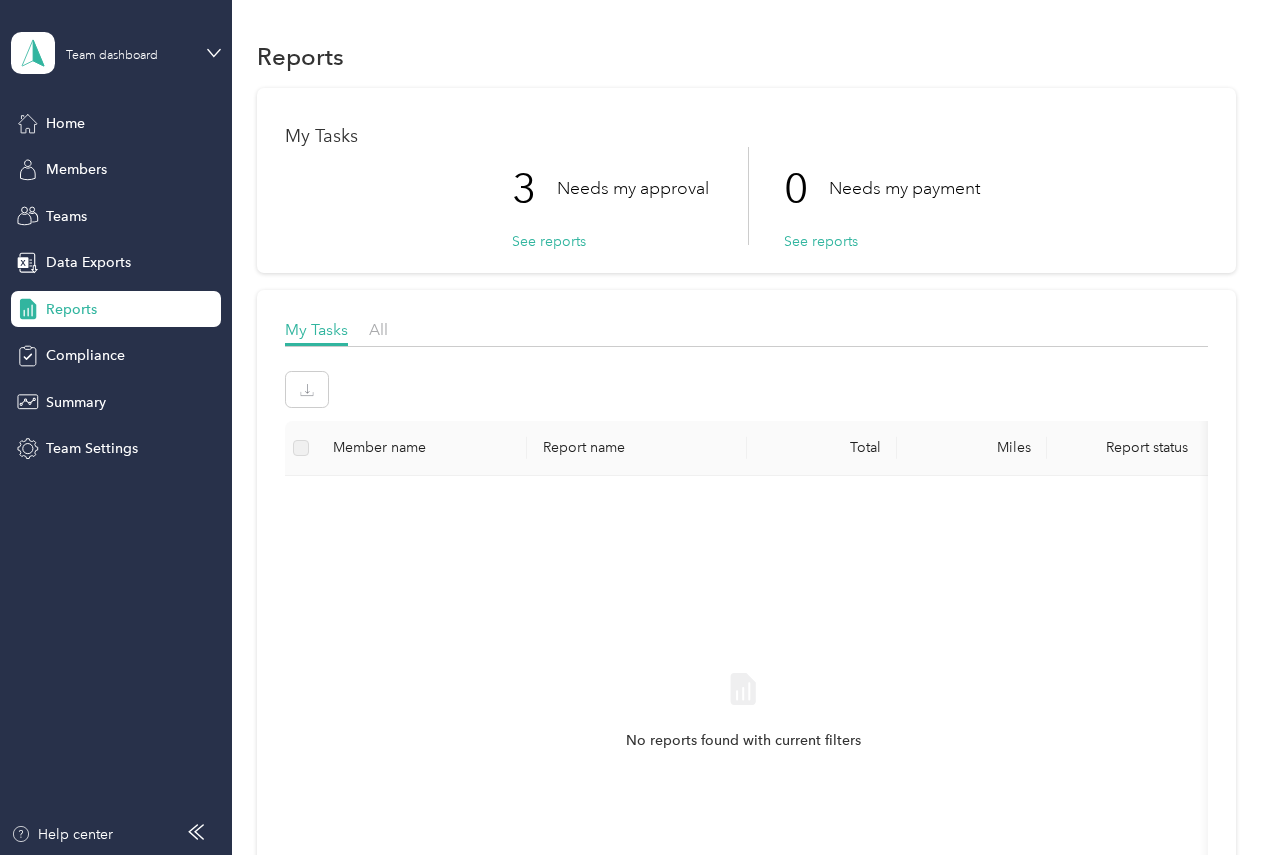 click at bounding box center (301, 448) 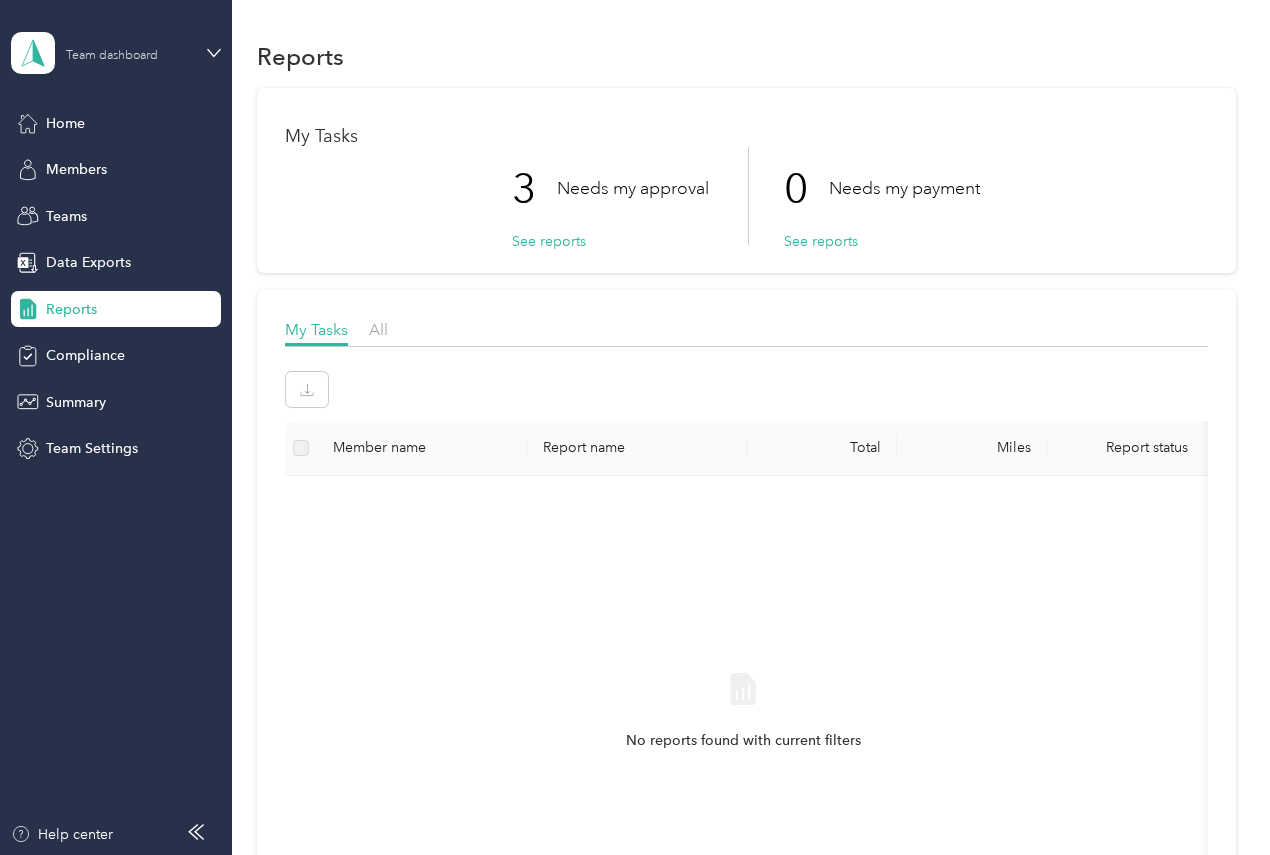 click on "Team dashboard" at bounding box center (128, 52) 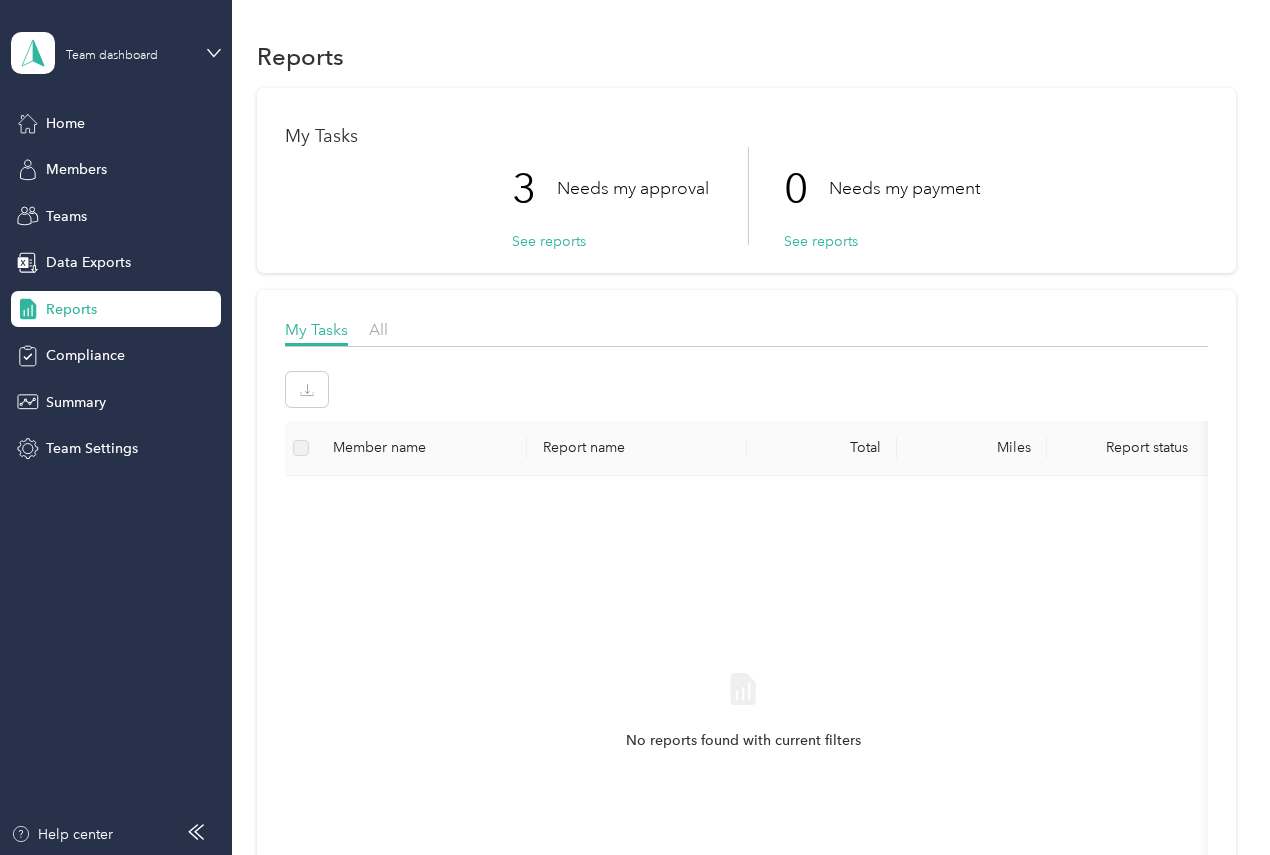 click on "Team dashboard" at bounding box center (84, 164) 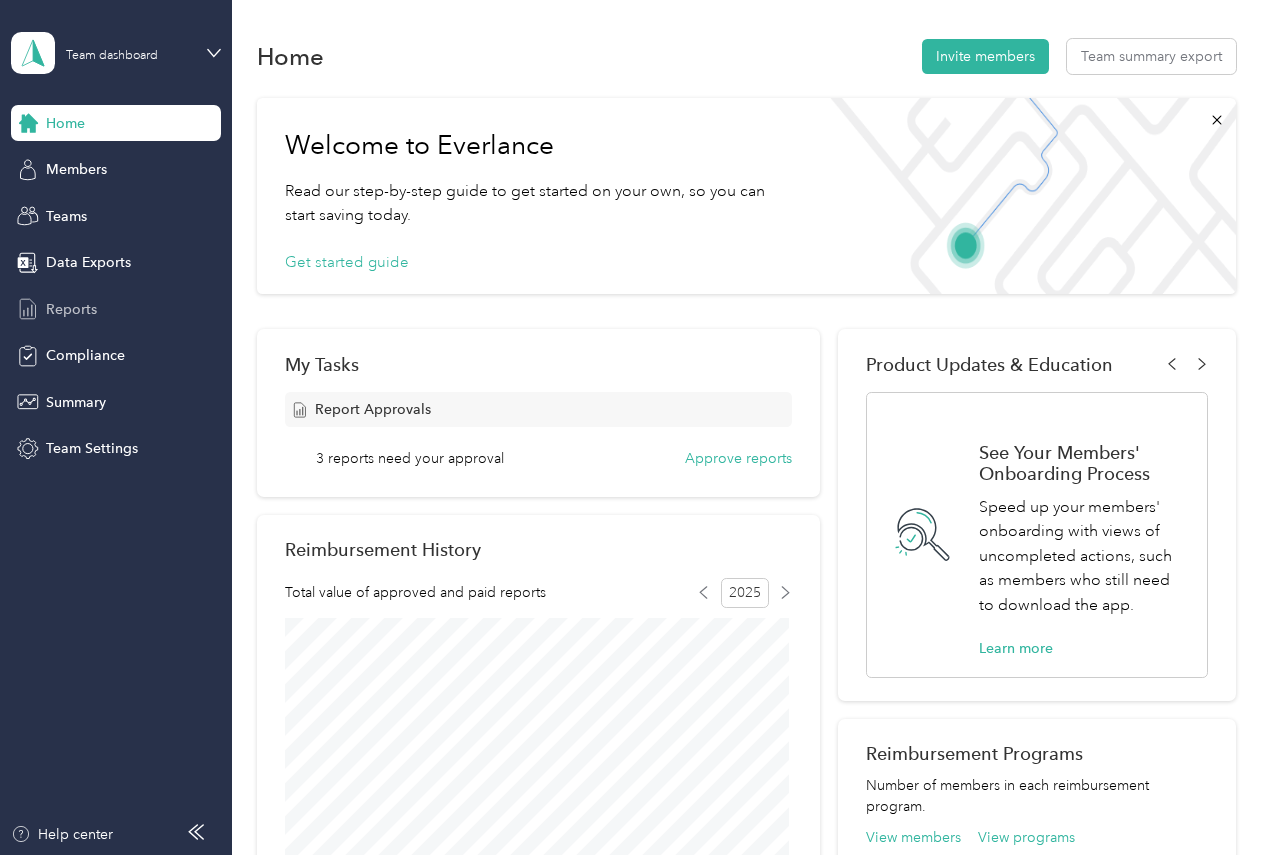 click on "Reports" at bounding box center (71, 309) 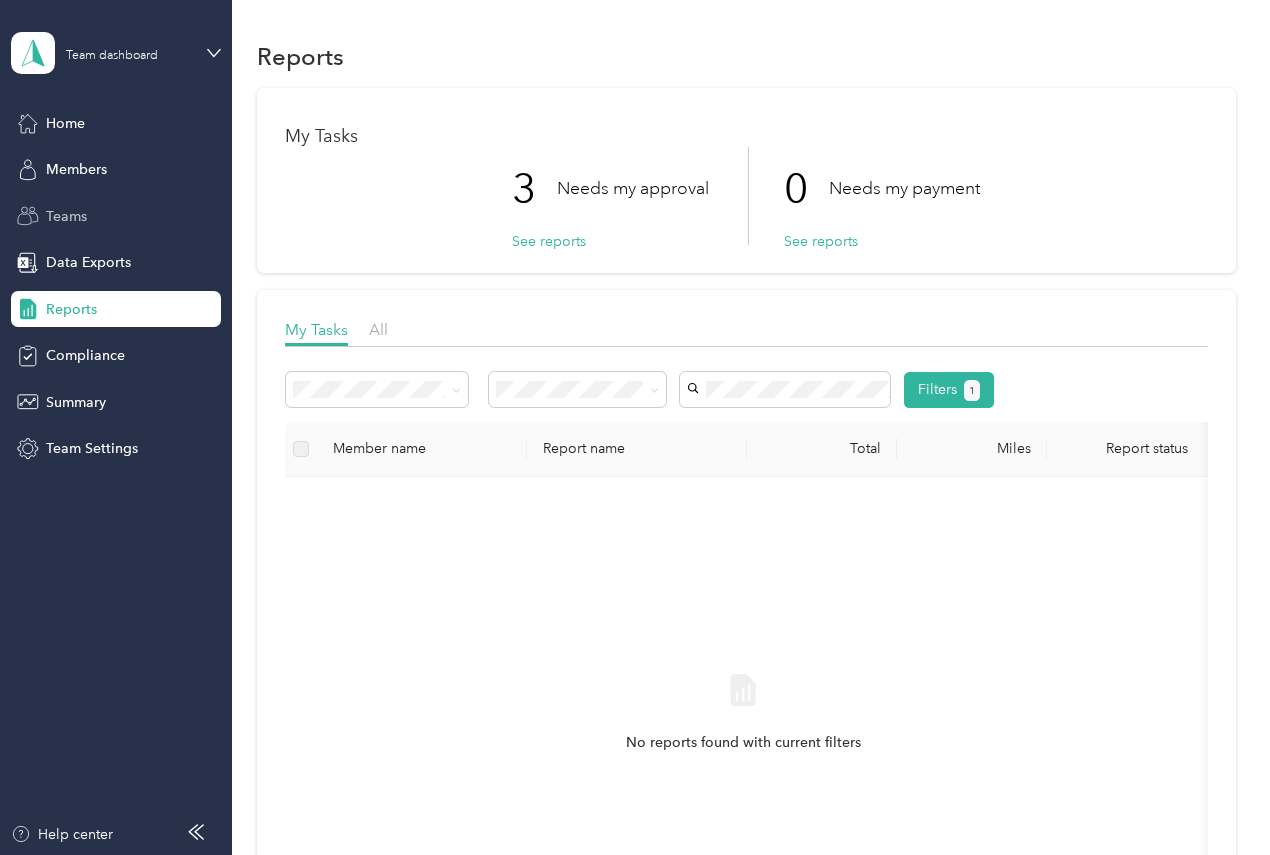 click on "Teams" at bounding box center (66, 216) 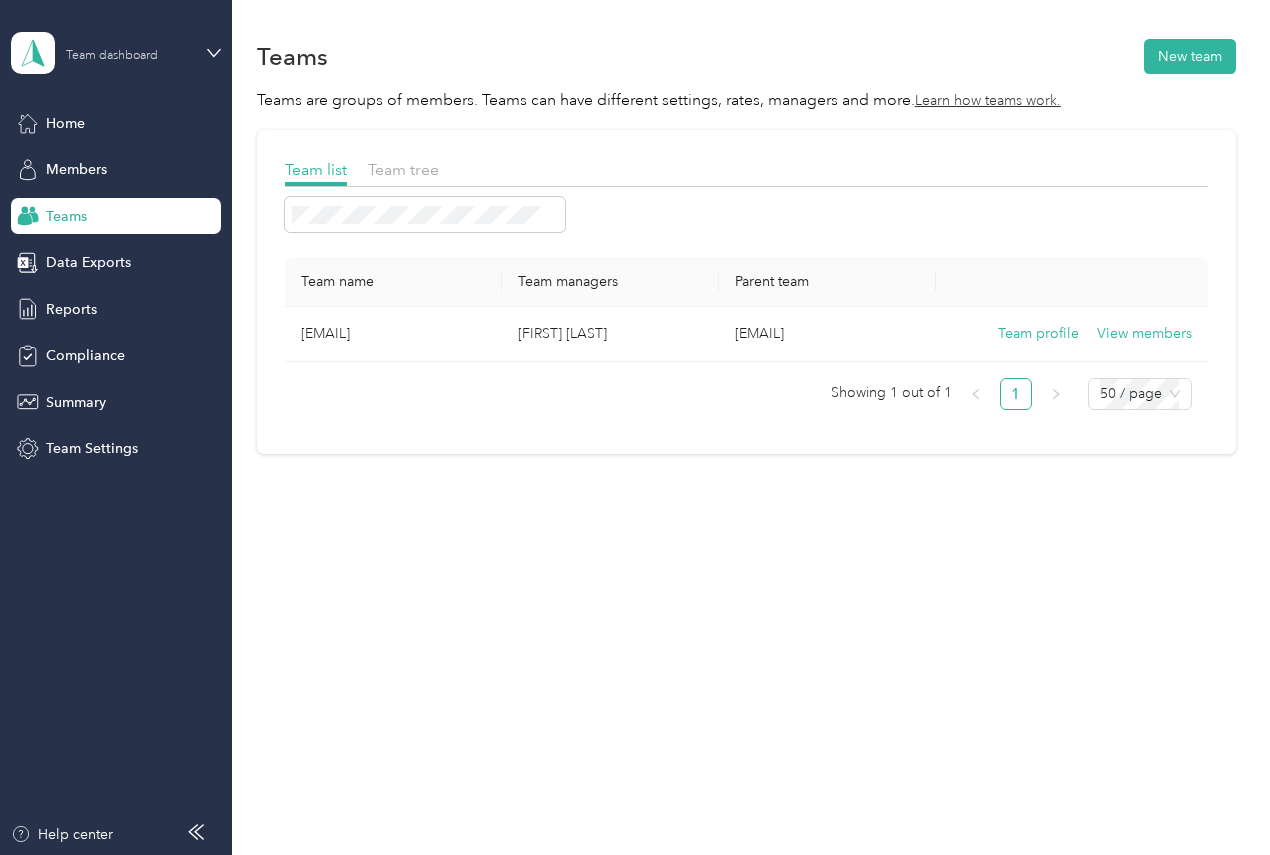 click on "Team dashboard" at bounding box center [112, 56] 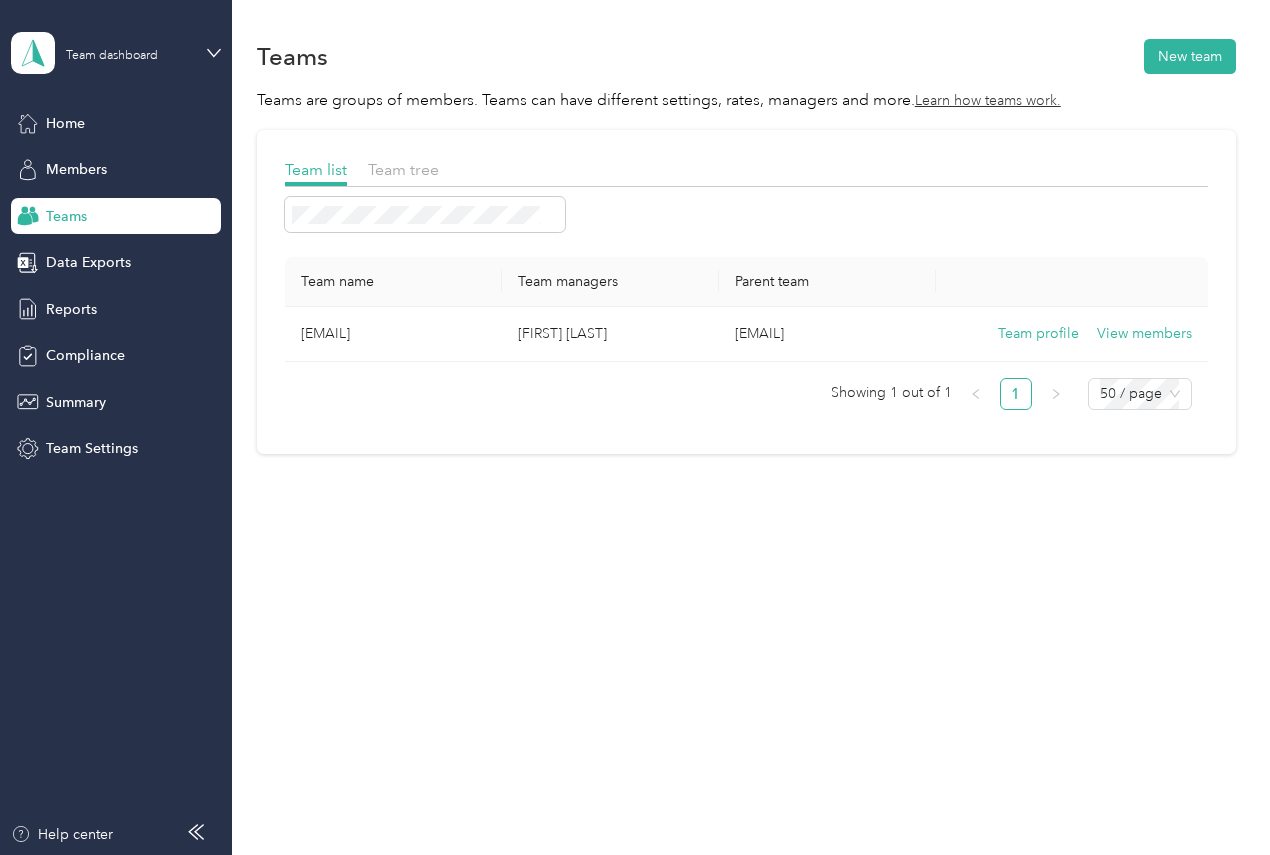 click on "Team dashboard" at bounding box center [84, 163] 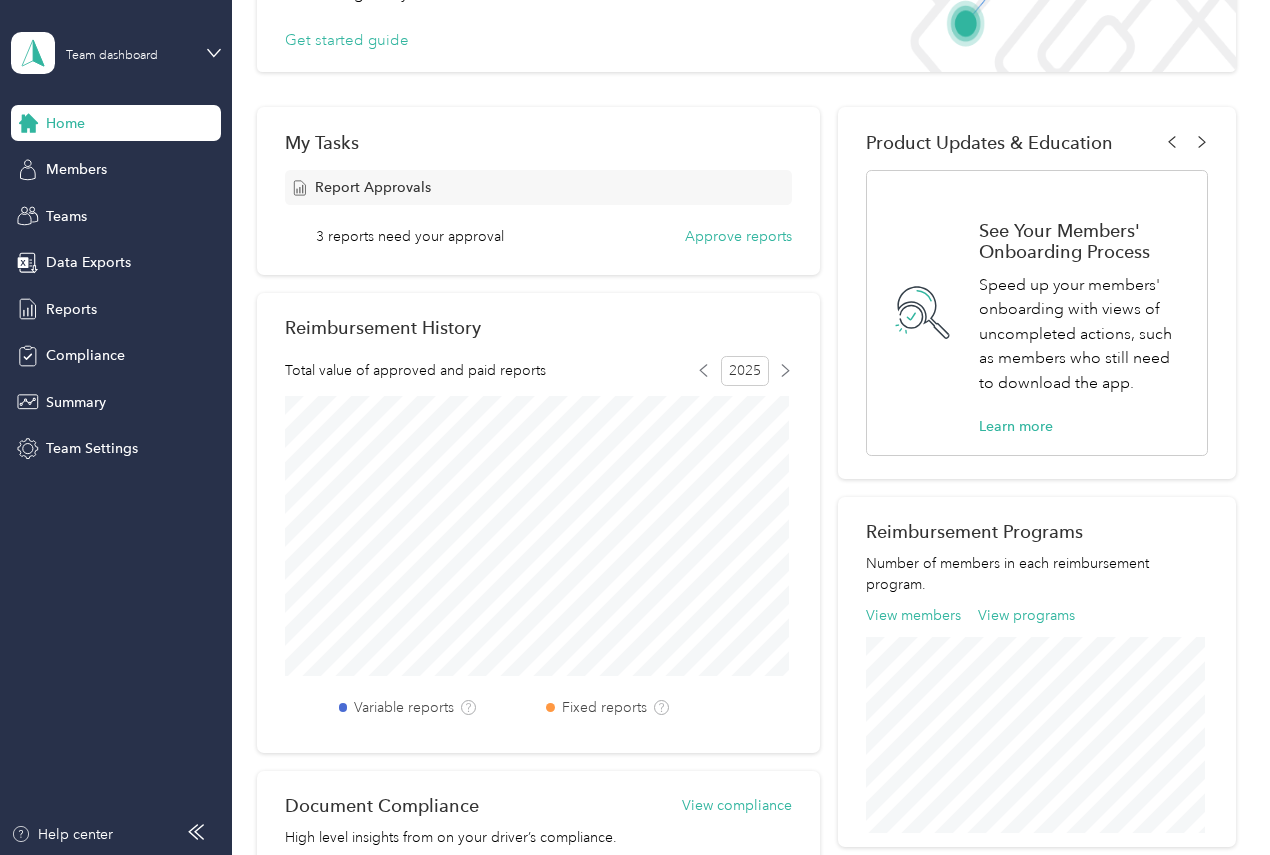 scroll, scrollTop: 0, scrollLeft: 0, axis: both 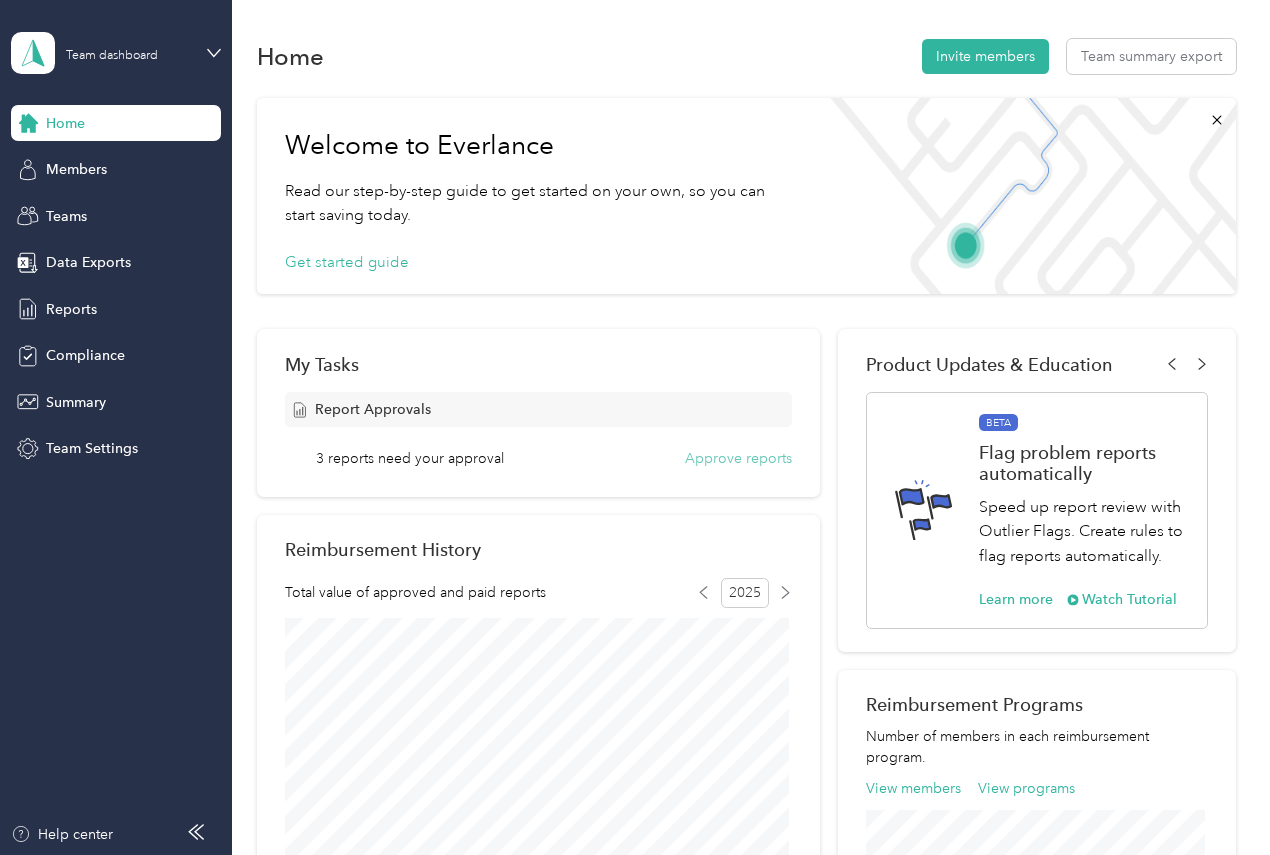 click on "Approve reports" at bounding box center [738, 458] 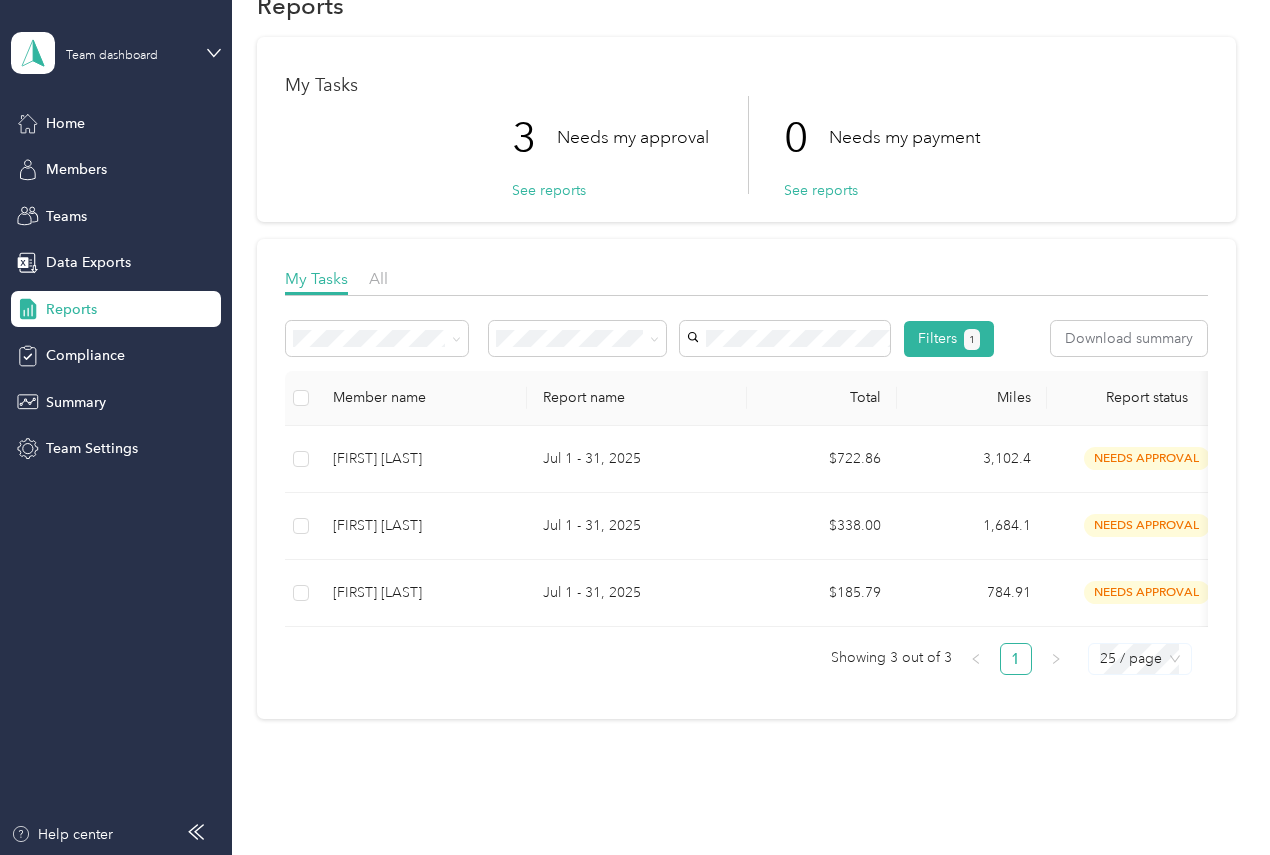 scroll, scrollTop: 100, scrollLeft: 0, axis: vertical 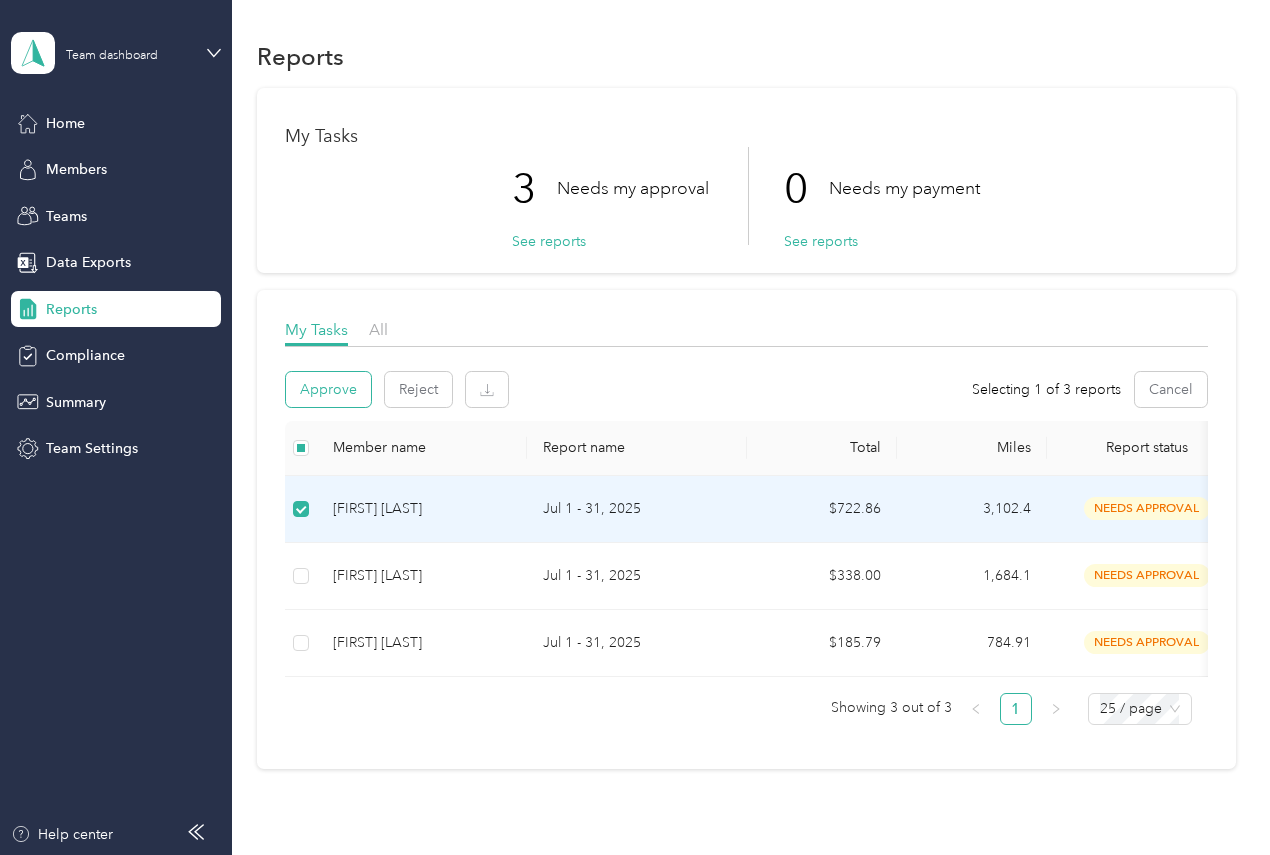 click on "Approve" at bounding box center (328, 389) 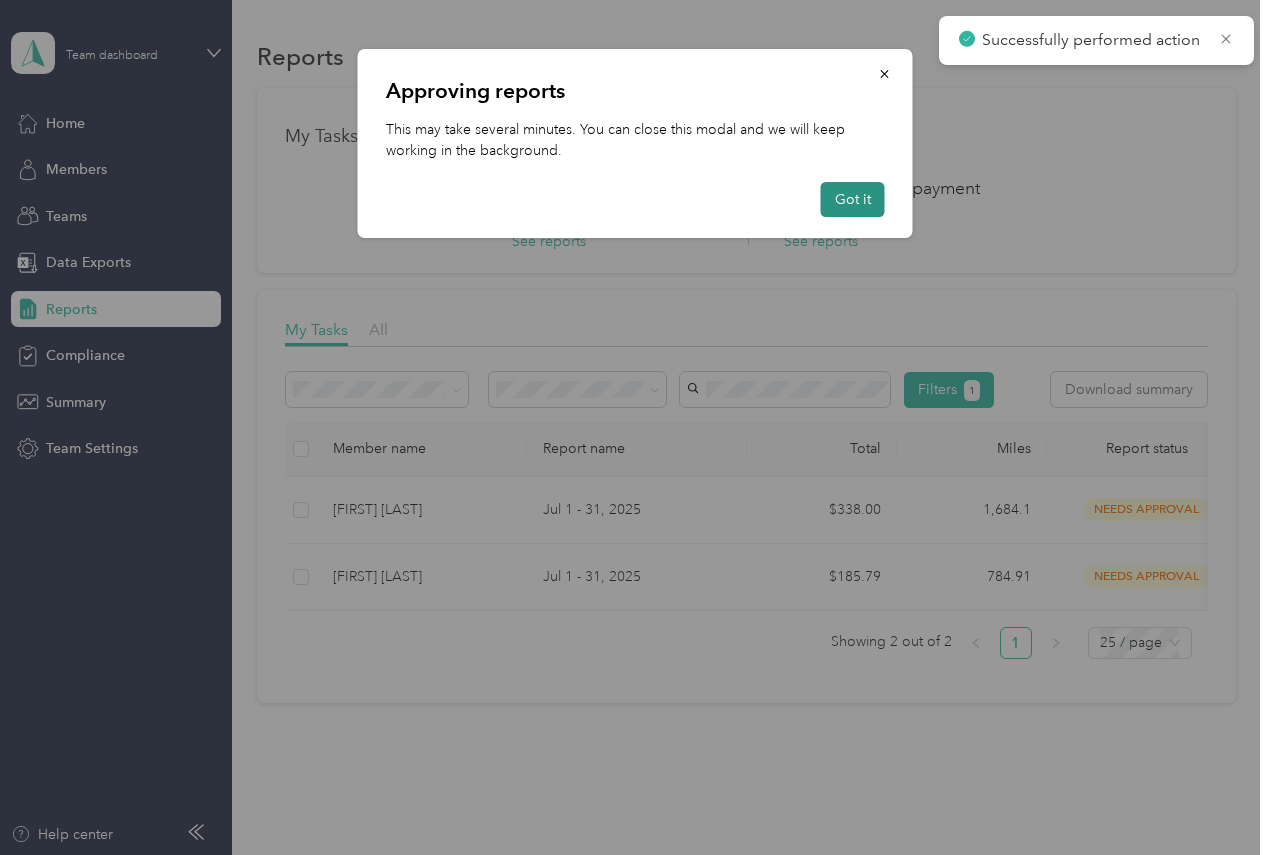 click on "Got it" at bounding box center [853, 199] 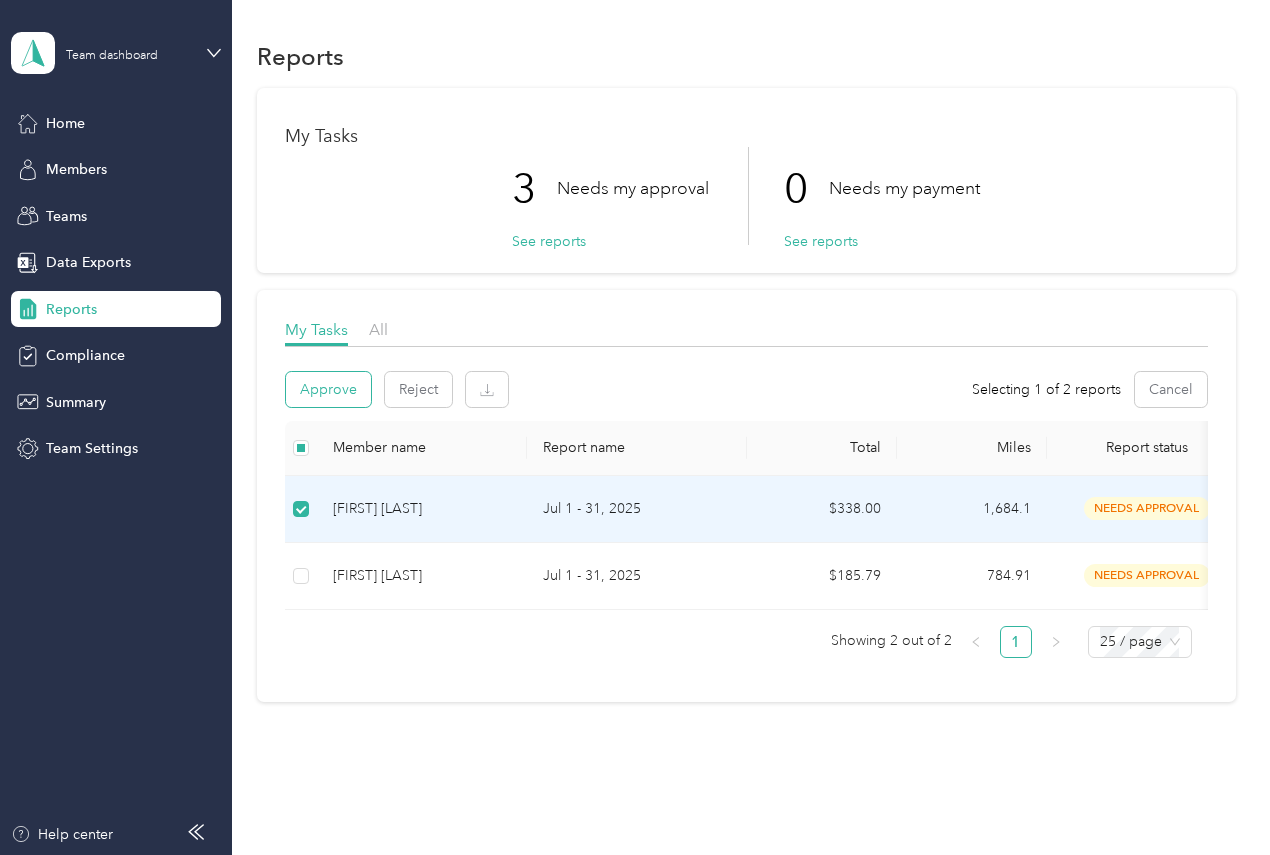 click on "Approve" at bounding box center [328, 389] 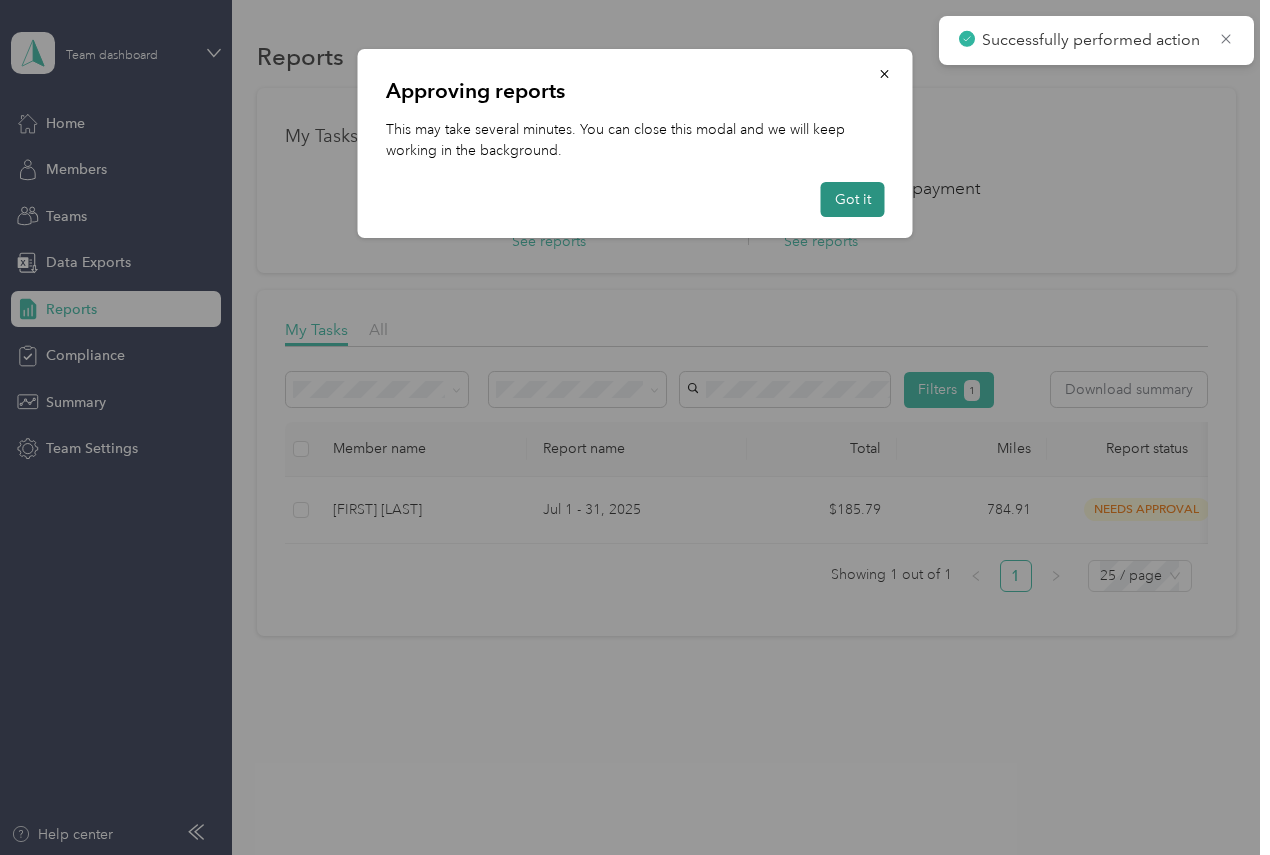 click on "Got it" at bounding box center [853, 199] 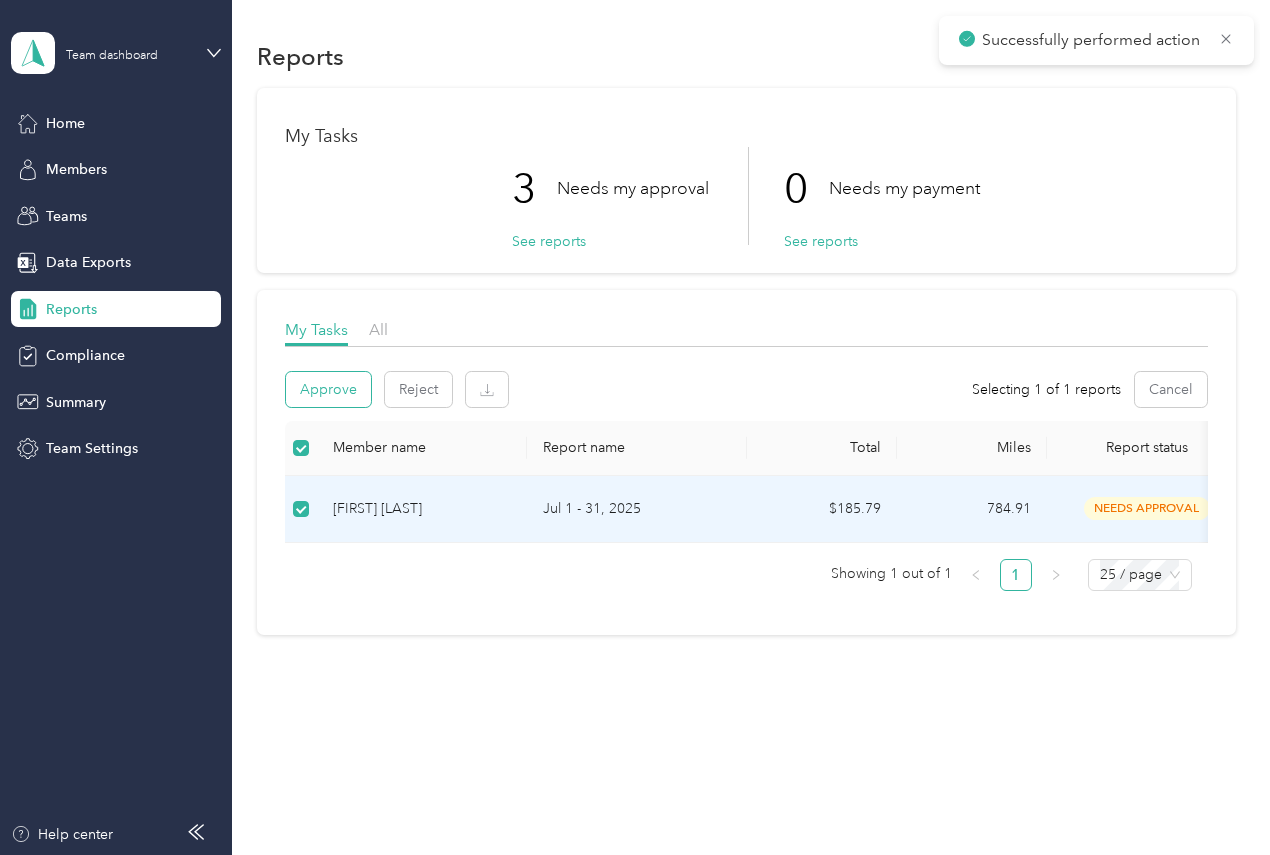 click on "Approve" at bounding box center [328, 389] 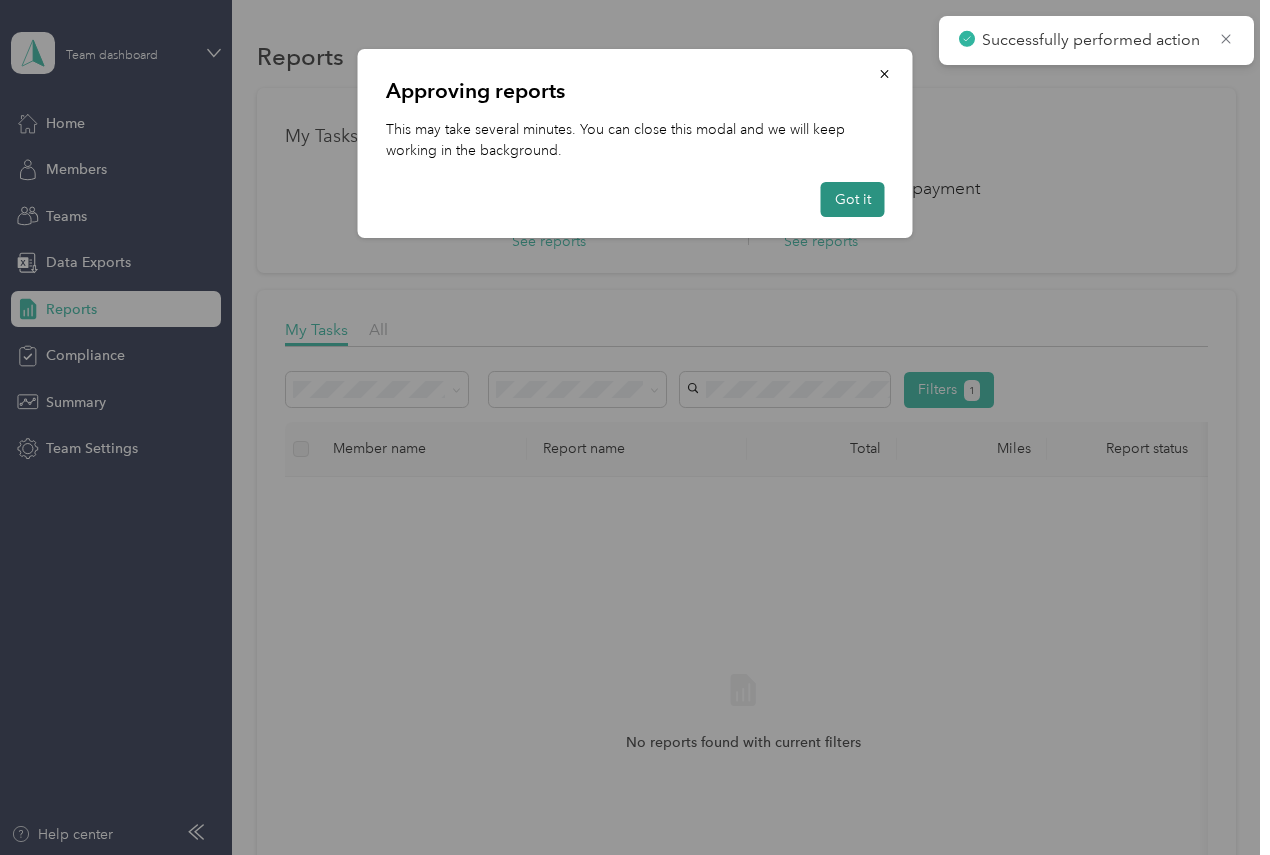 click on "Got it" at bounding box center [853, 199] 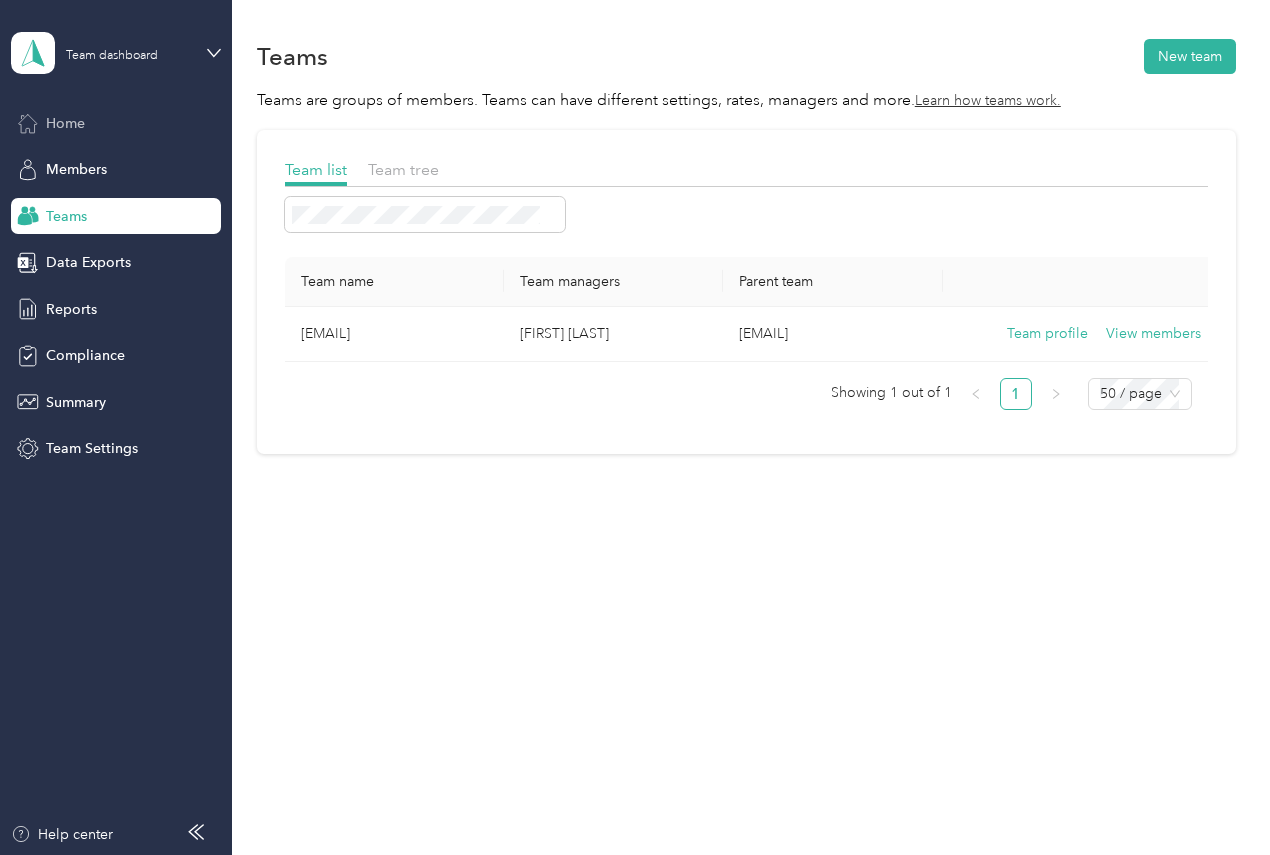 click on "Home" at bounding box center (116, 123) 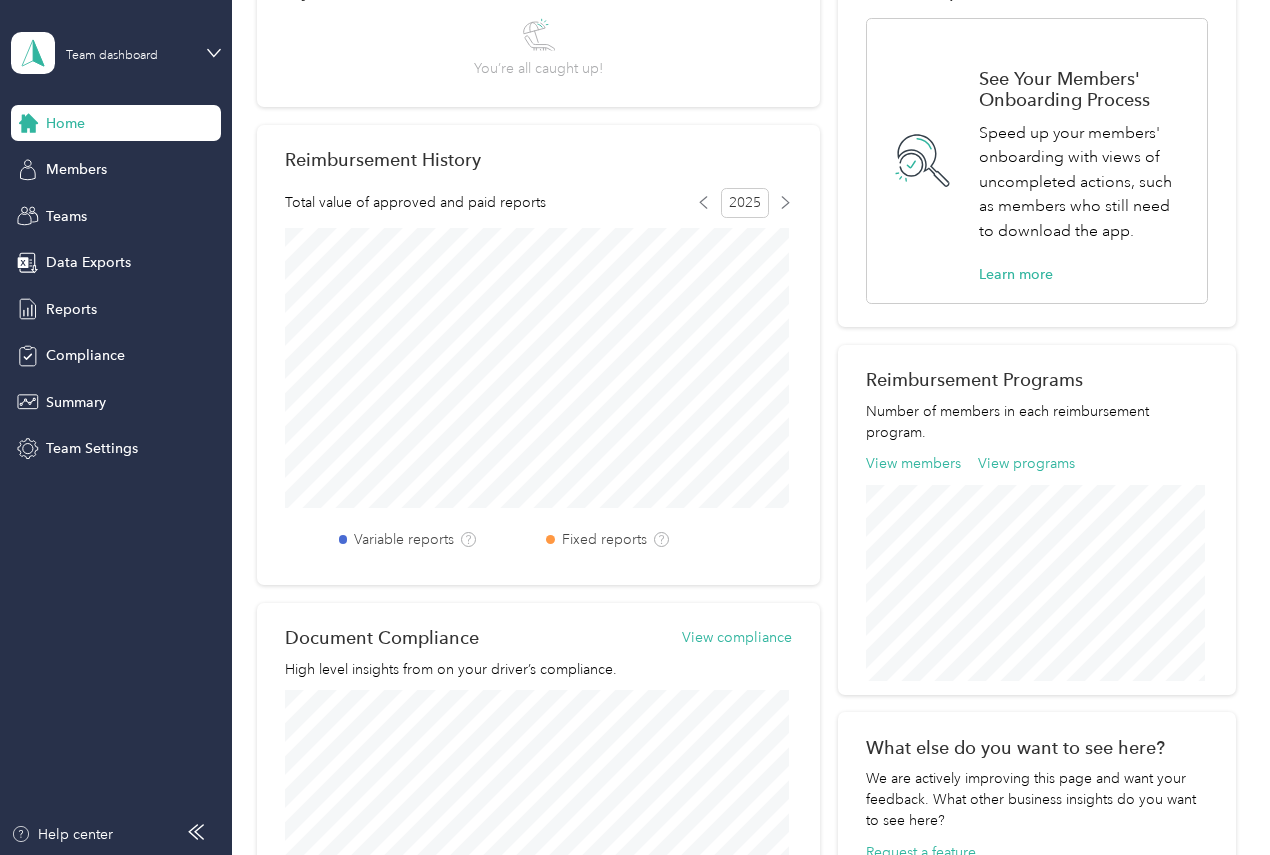 scroll, scrollTop: 400, scrollLeft: 0, axis: vertical 